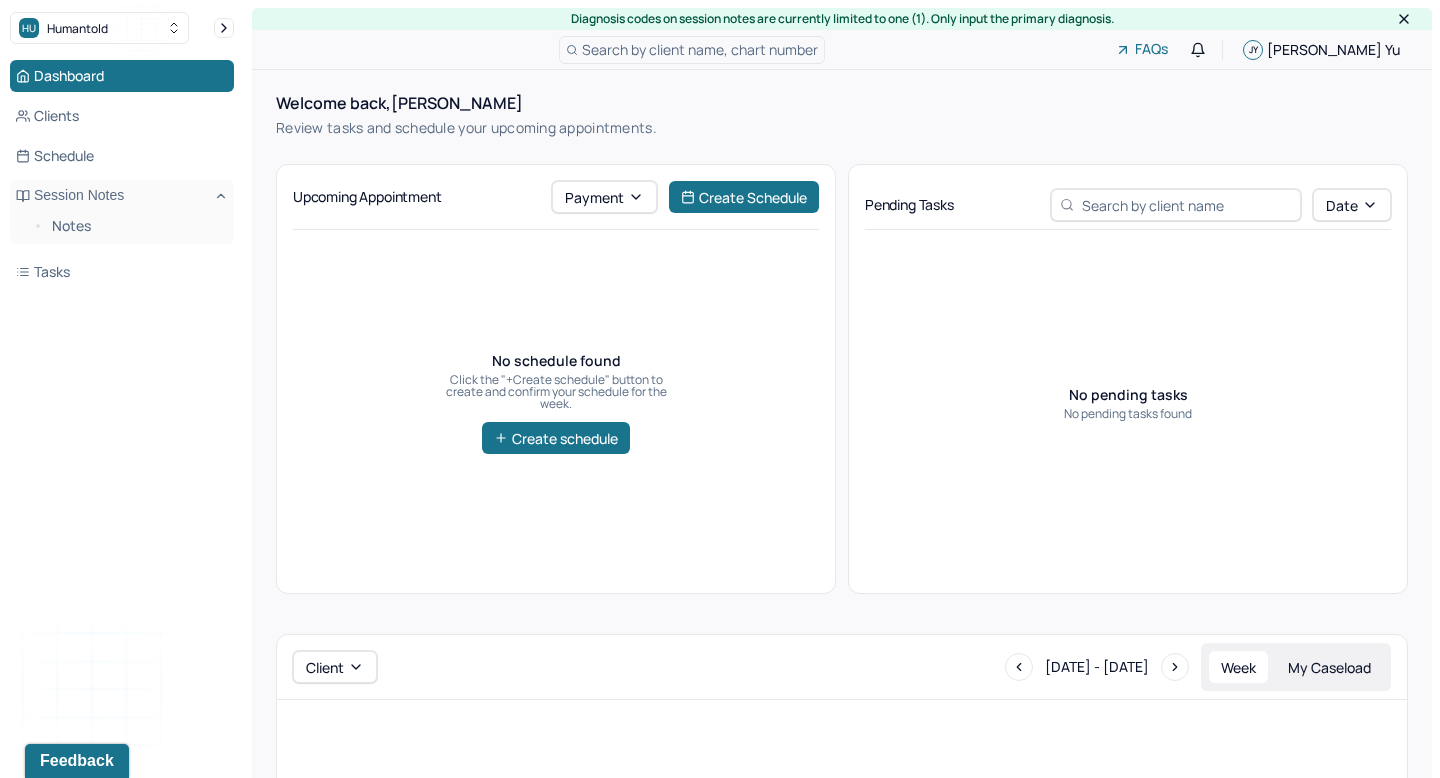 scroll, scrollTop: 0, scrollLeft: 0, axis: both 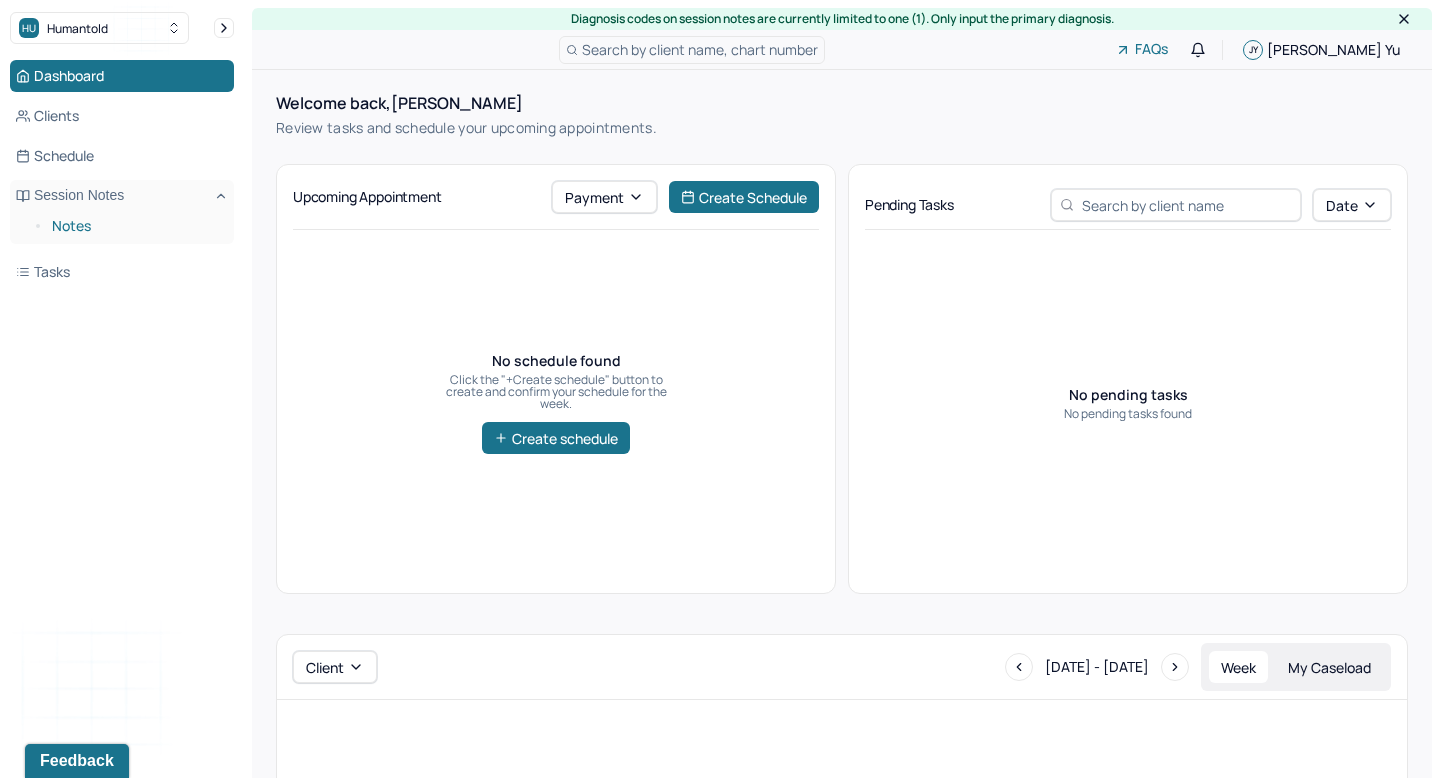 click on "Notes" at bounding box center (135, 226) 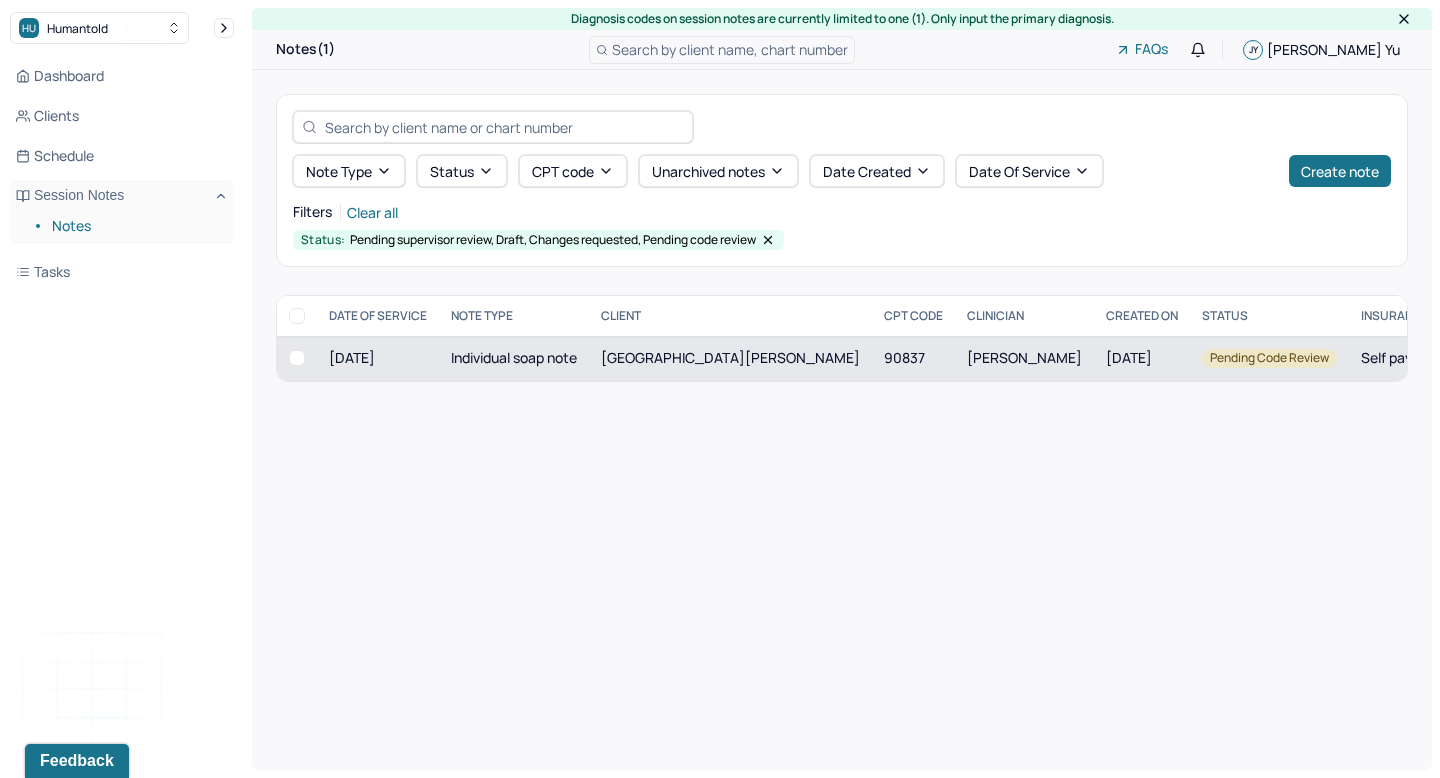 click on "Individual soap note" at bounding box center [514, 358] 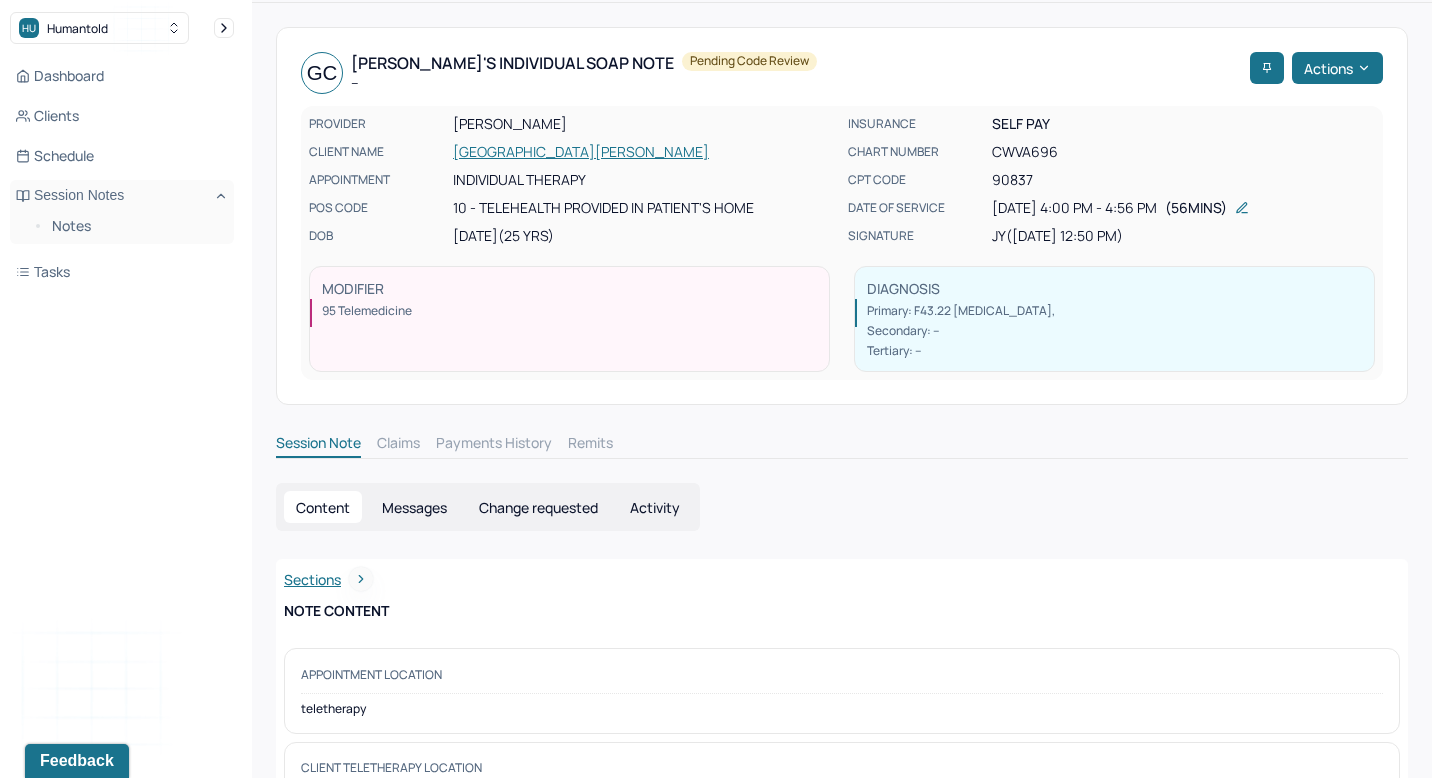 scroll, scrollTop: 0, scrollLeft: 0, axis: both 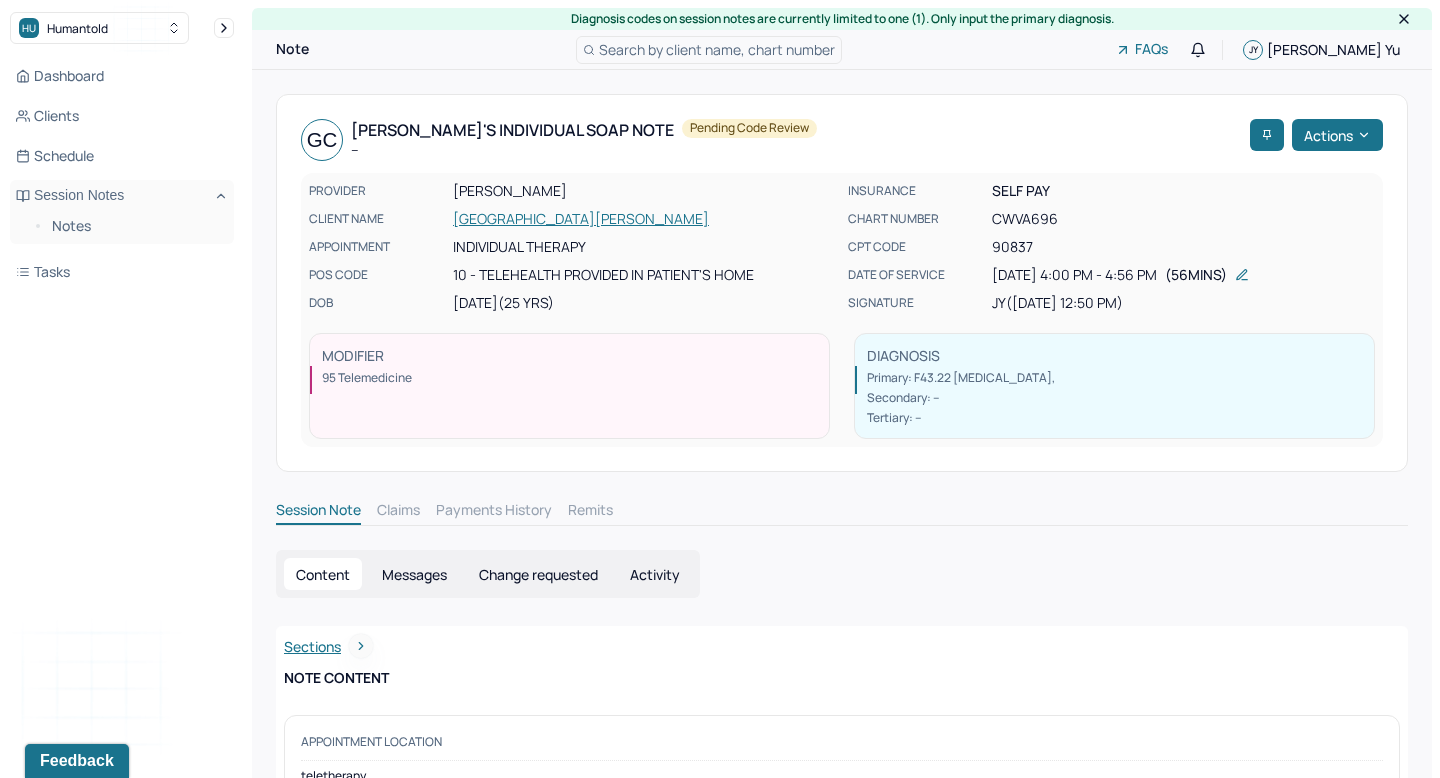 click on "[GEOGRAPHIC_DATA][PERSON_NAME]" at bounding box center [644, 219] 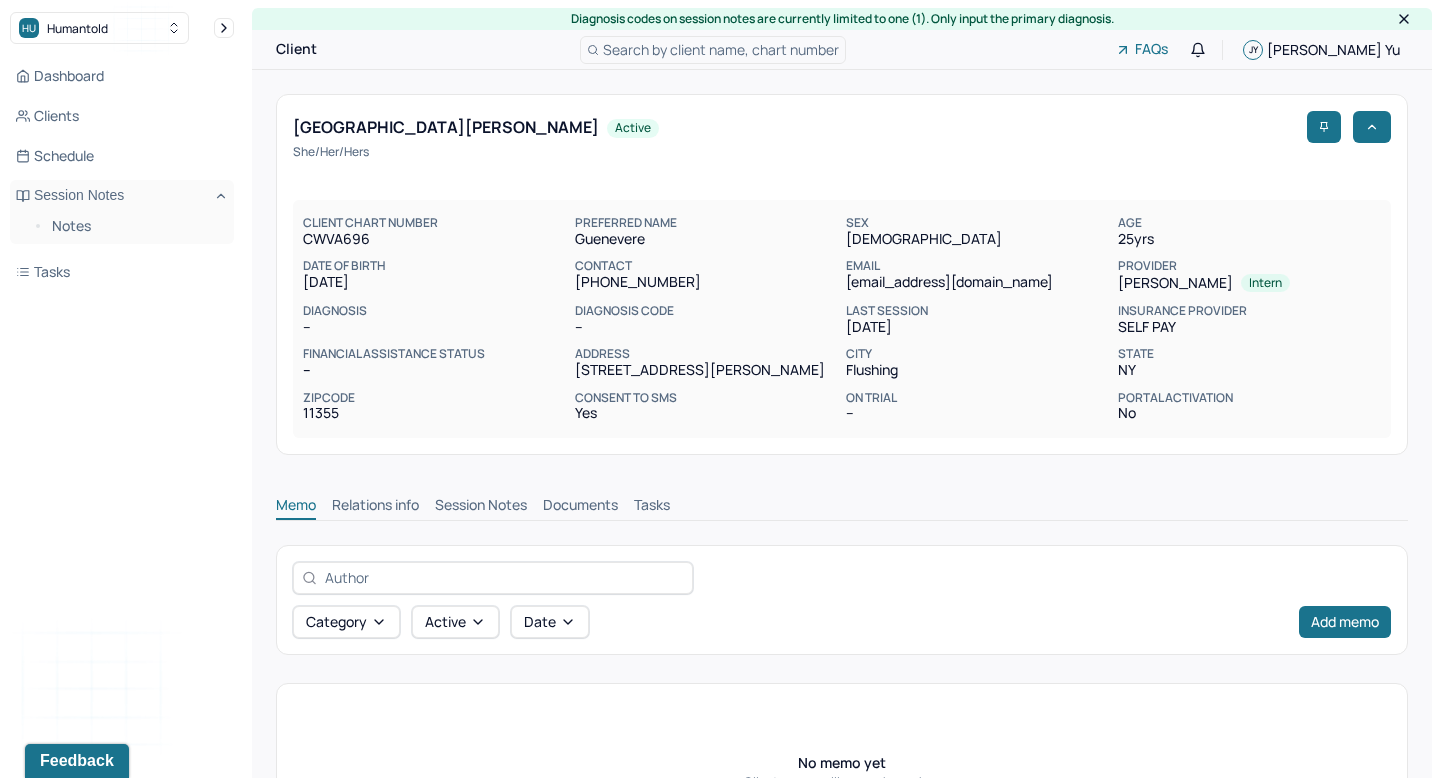 click on "Documents" at bounding box center (580, 507) 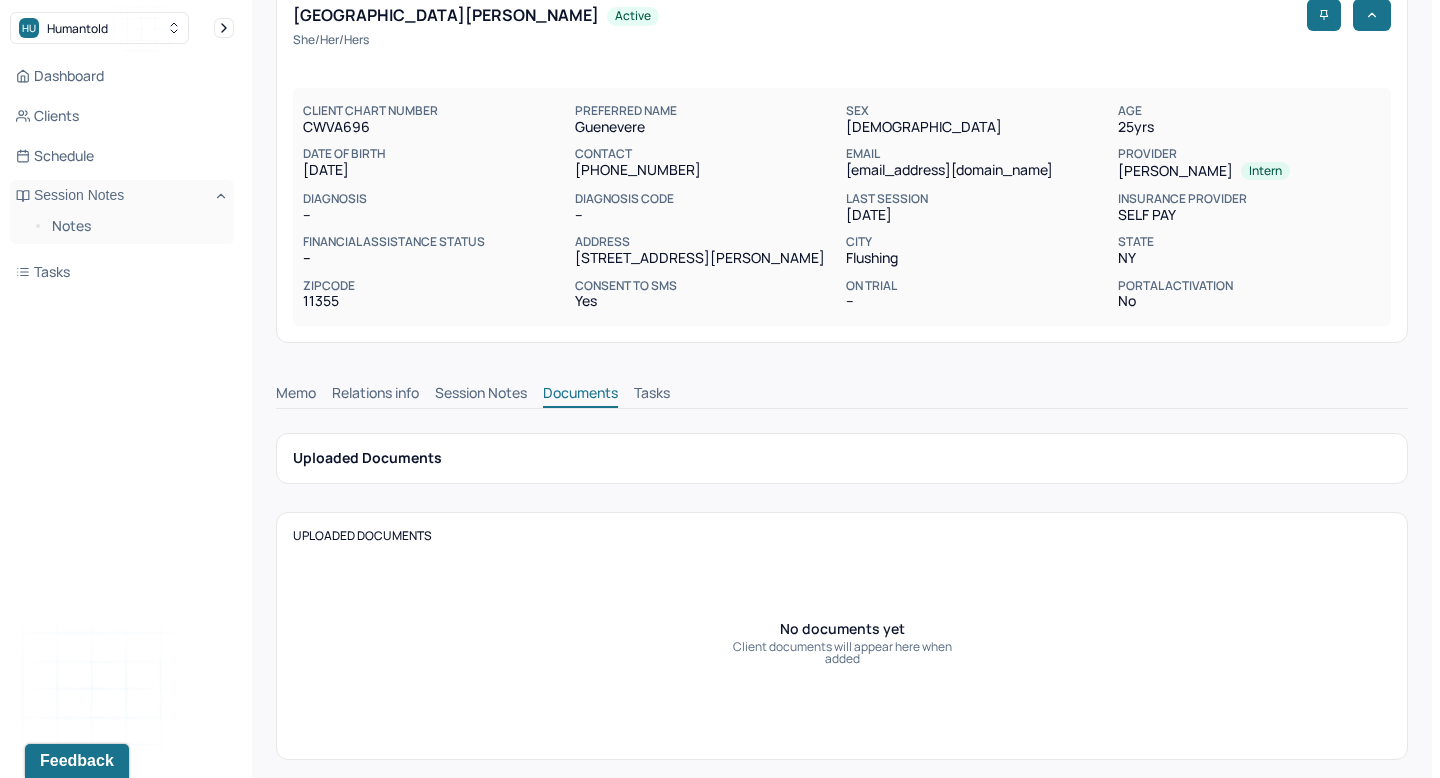 scroll, scrollTop: 123, scrollLeft: 0, axis: vertical 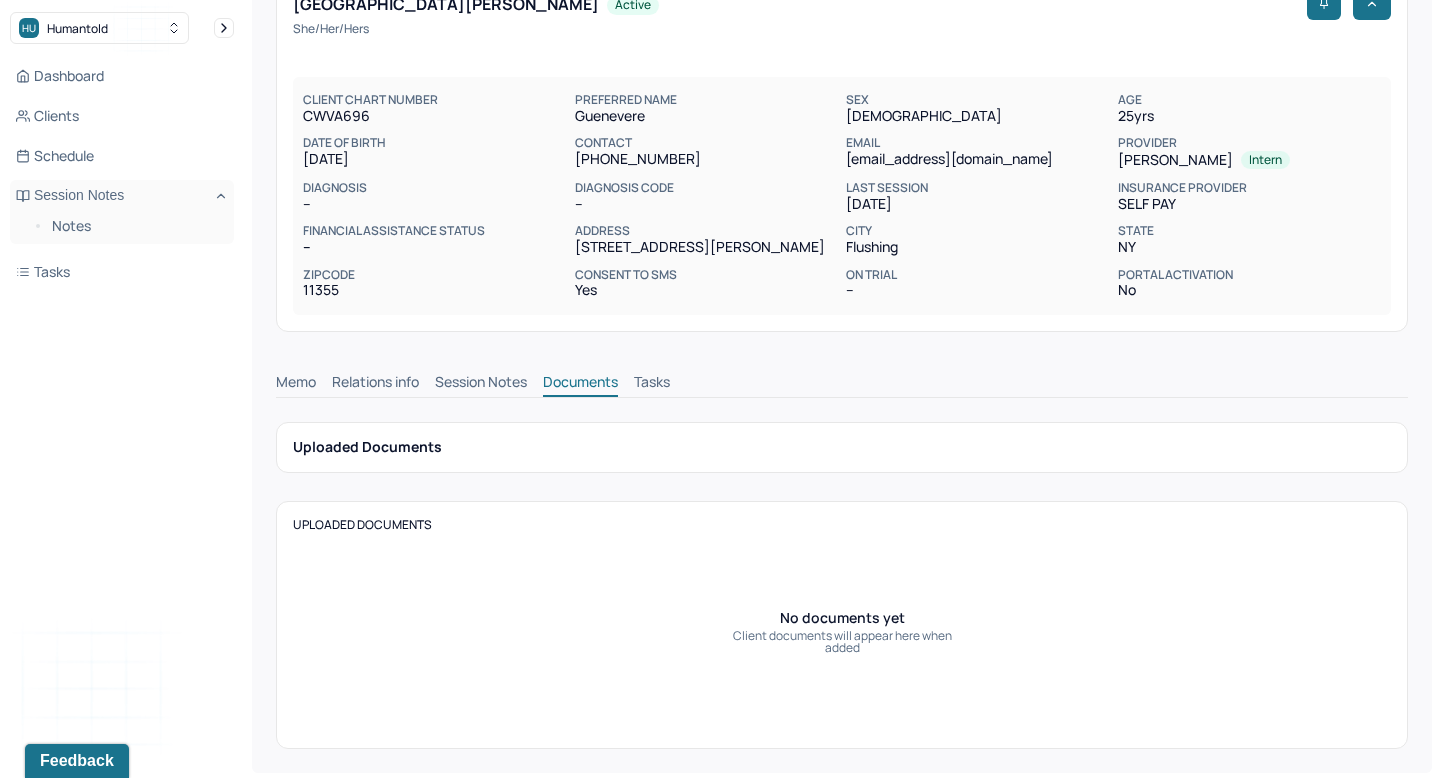 click on "Session Notes" at bounding box center (481, 384) 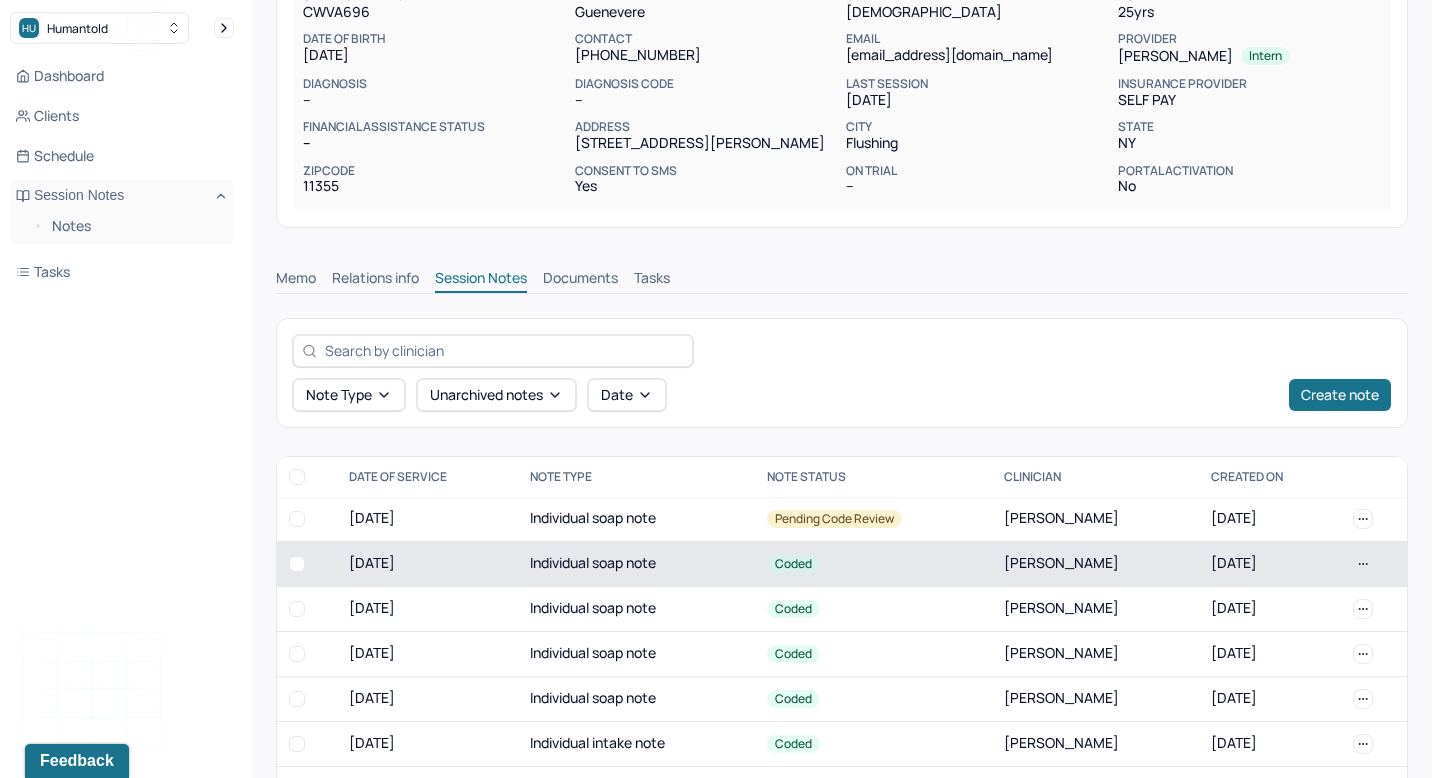 click on "Individual soap note" at bounding box center (636, 563) 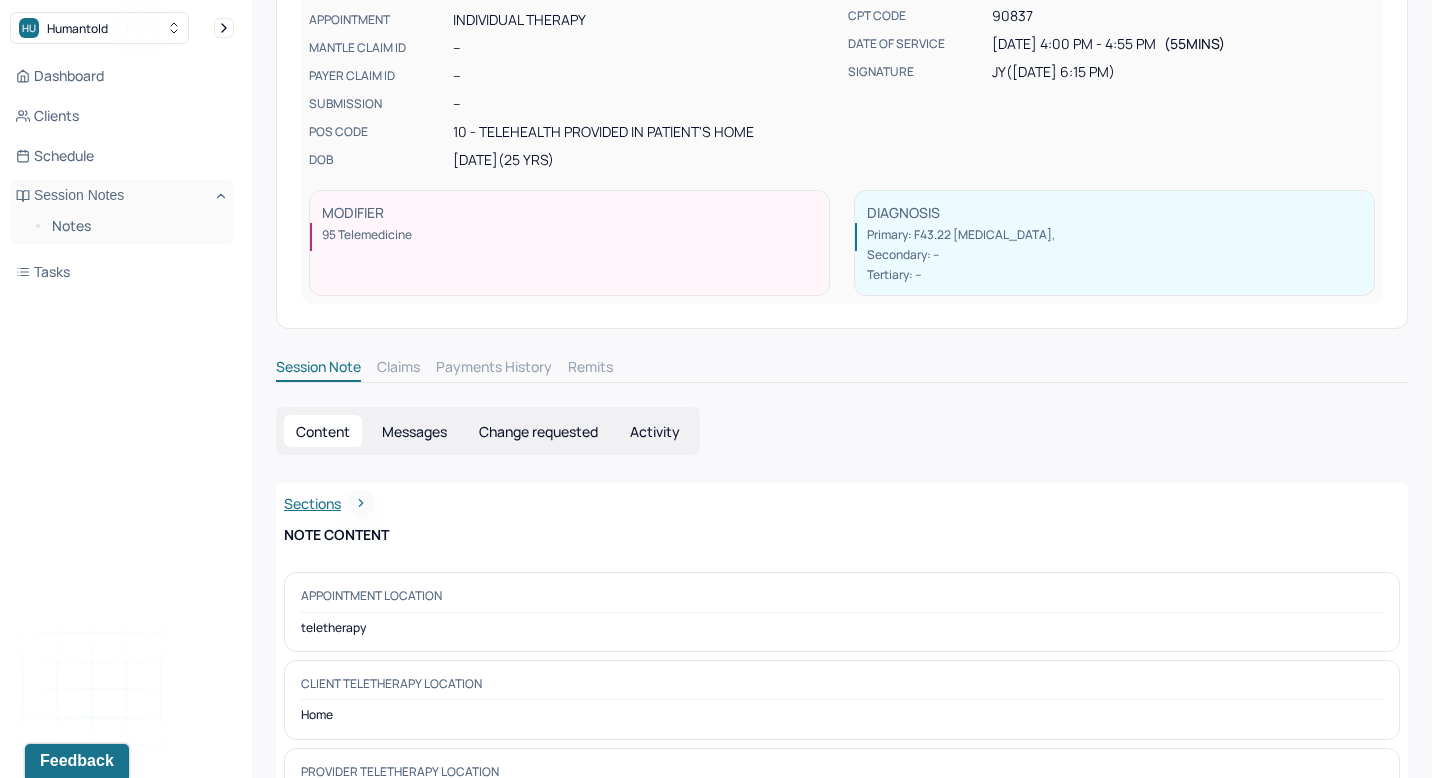 click on "Activity" at bounding box center [655, 431] 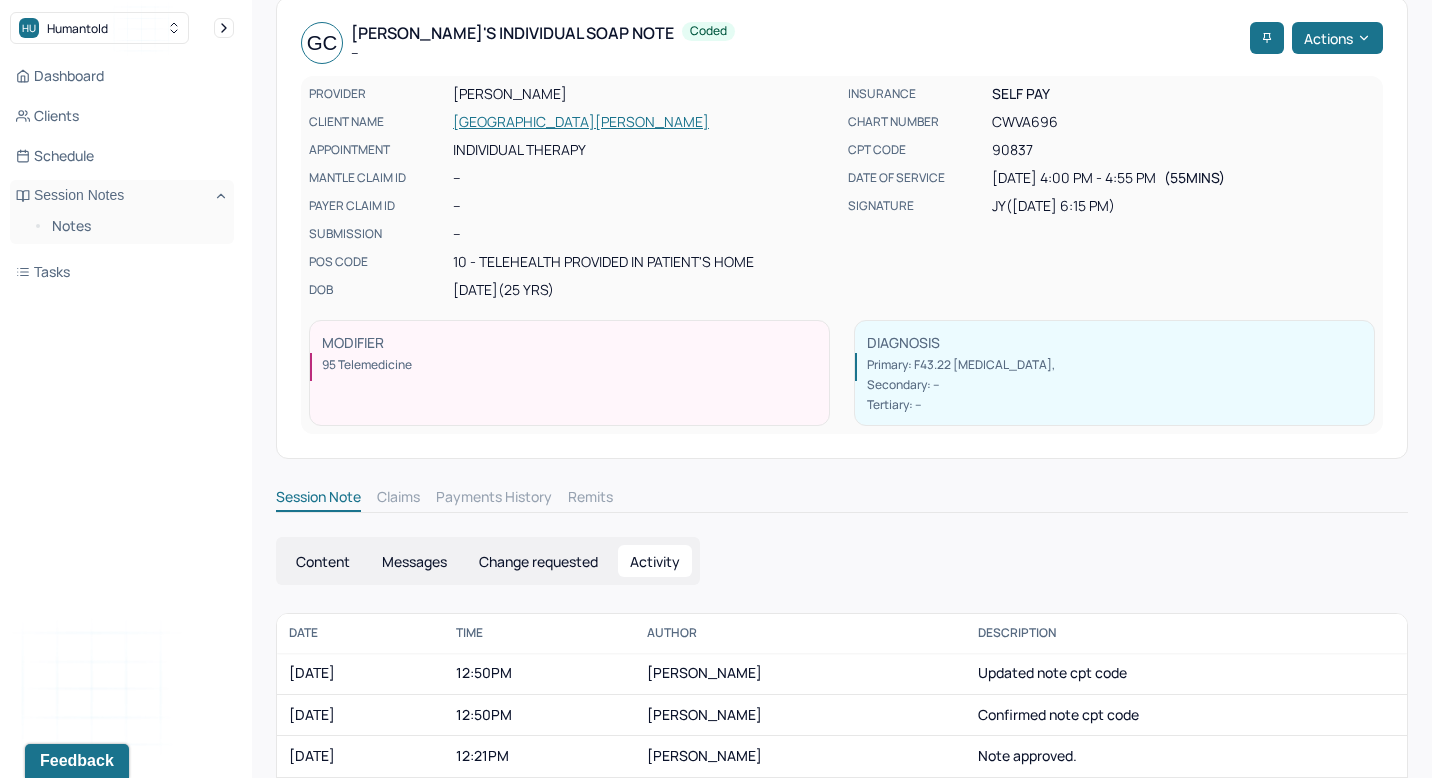 scroll, scrollTop: 90, scrollLeft: 0, axis: vertical 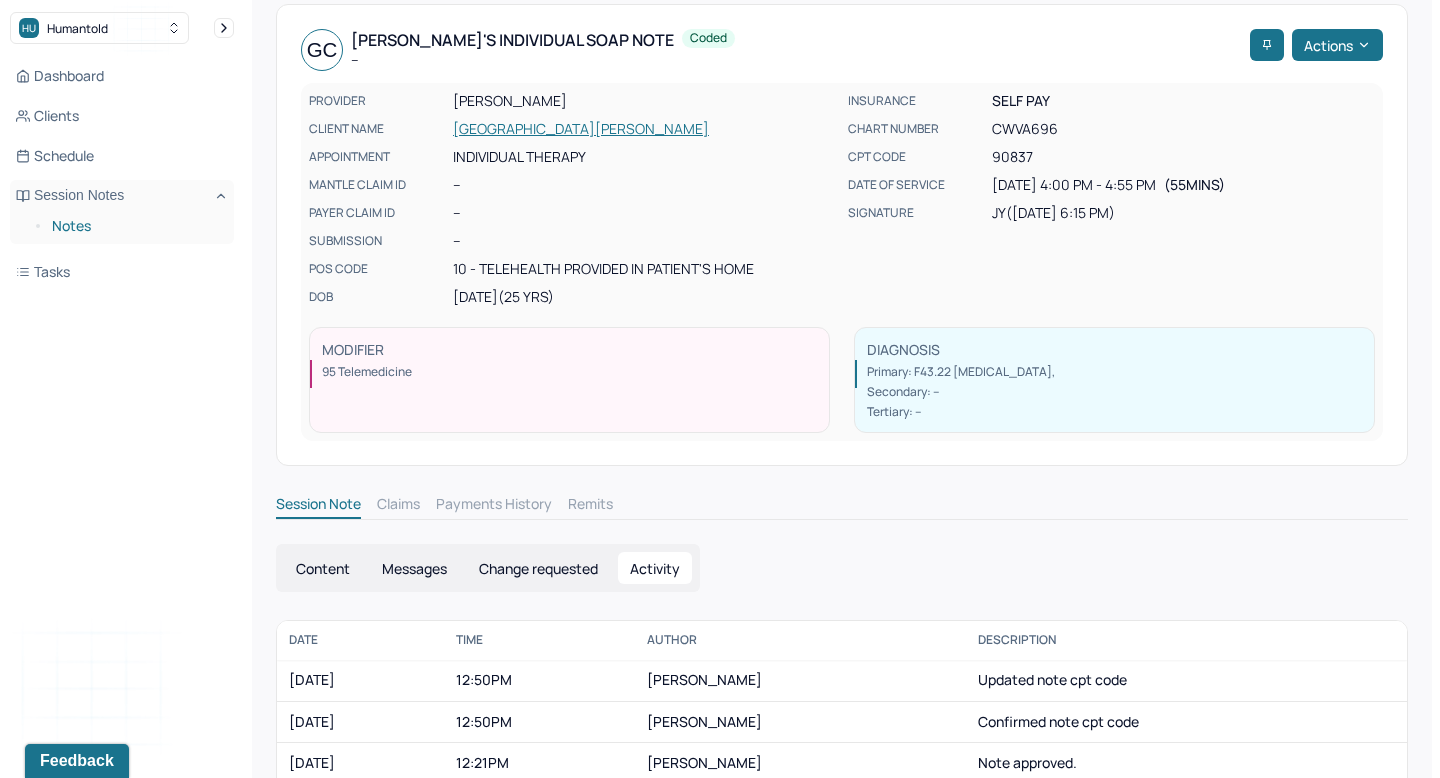 click on "Notes" at bounding box center (135, 226) 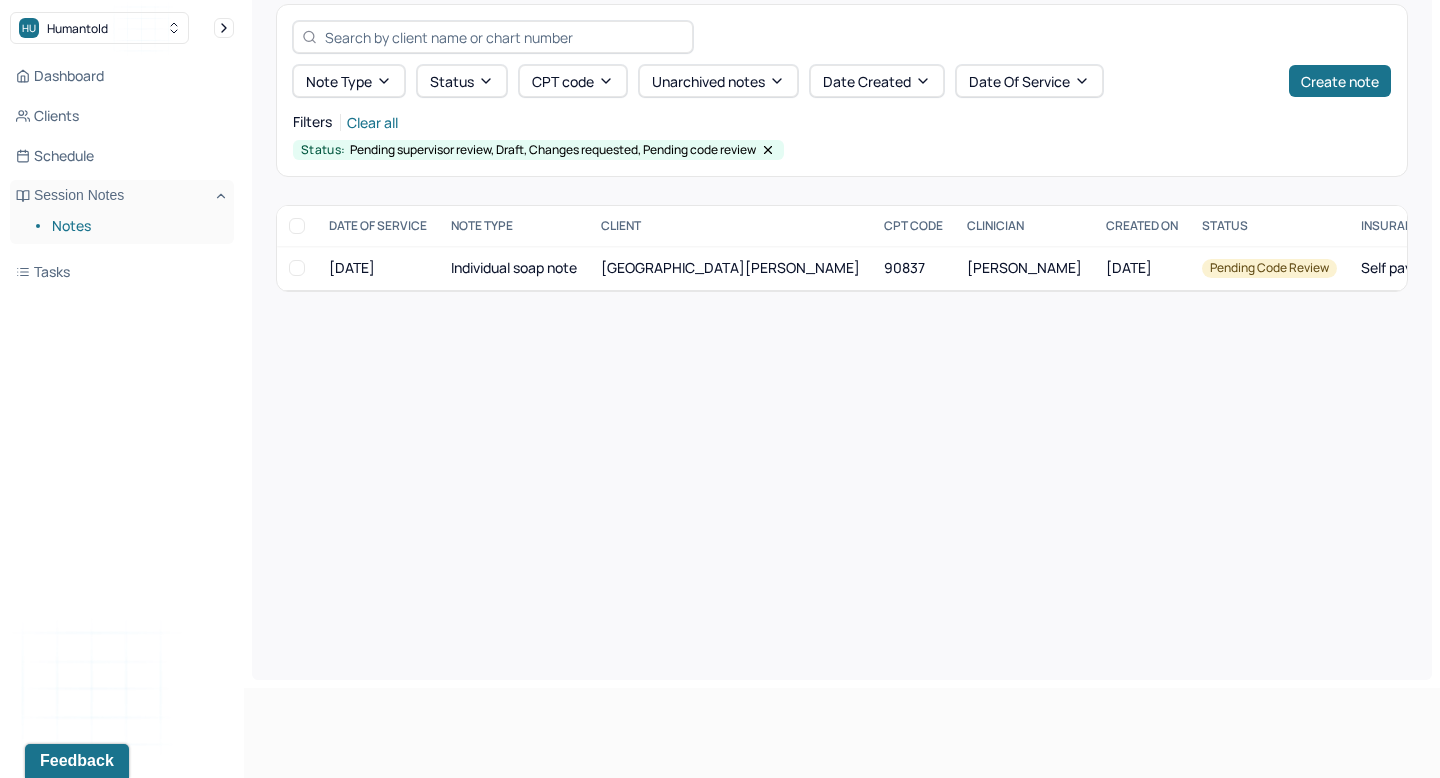 scroll, scrollTop: 0, scrollLeft: 0, axis: both 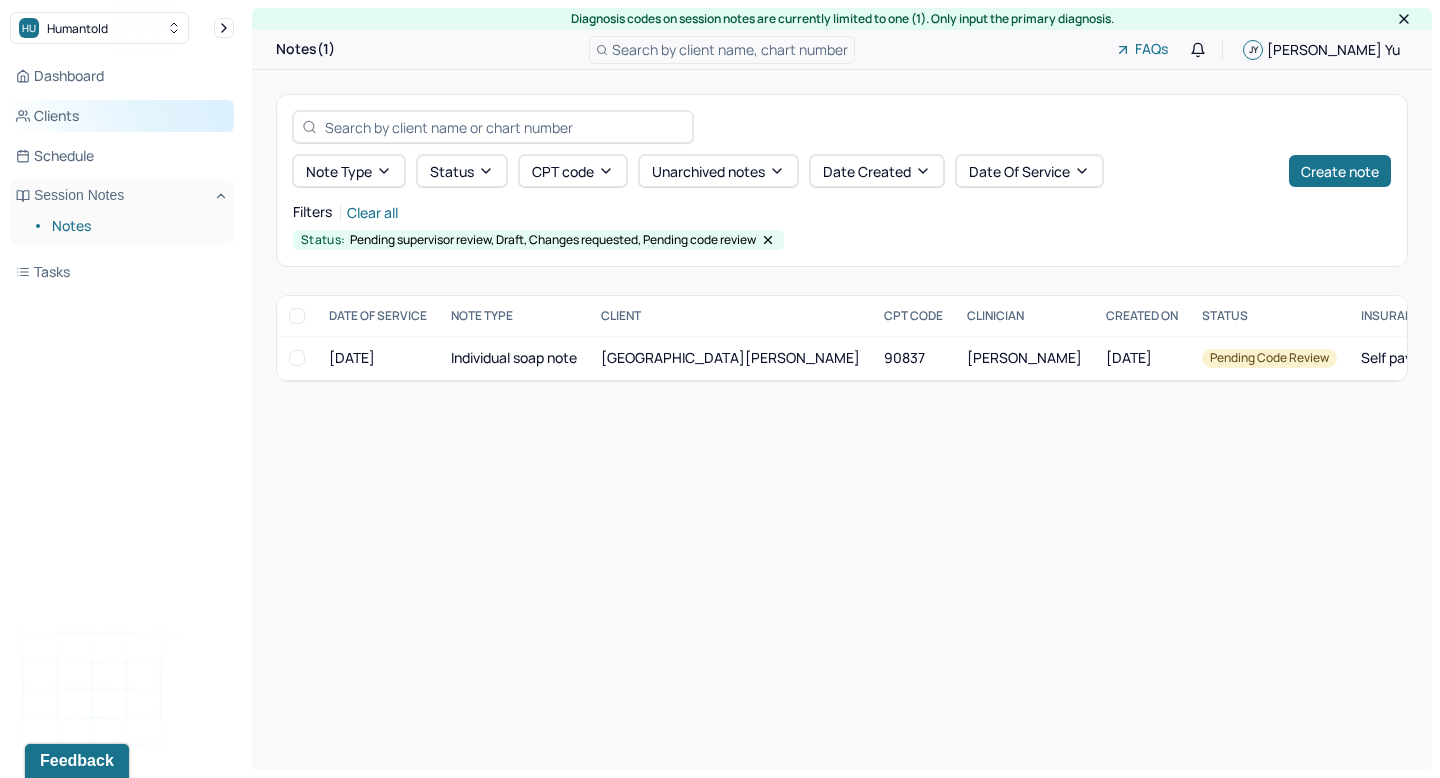 click on "Clients" at bounding box center (122, 116) 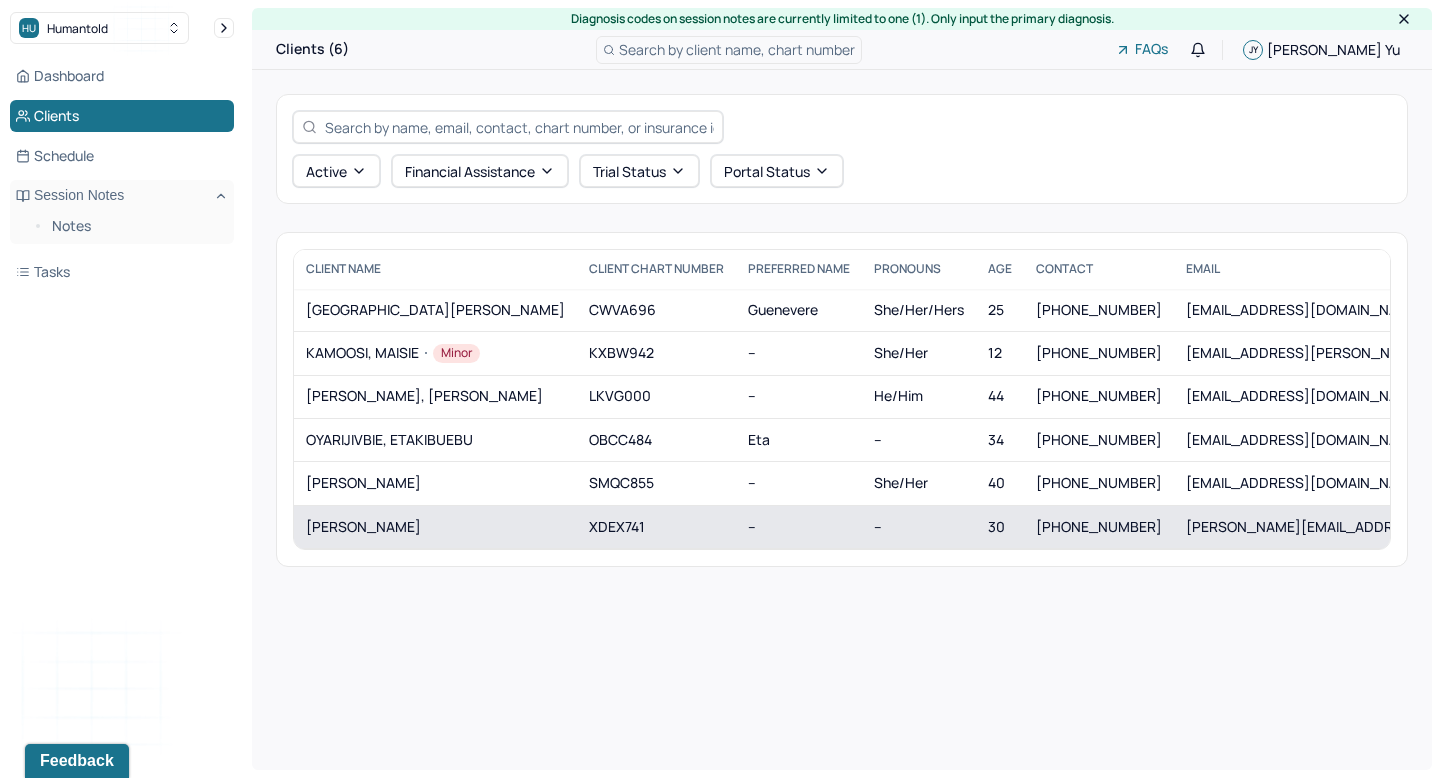 click on "[PERSON_NAME]" at bounding box center (435, 527) 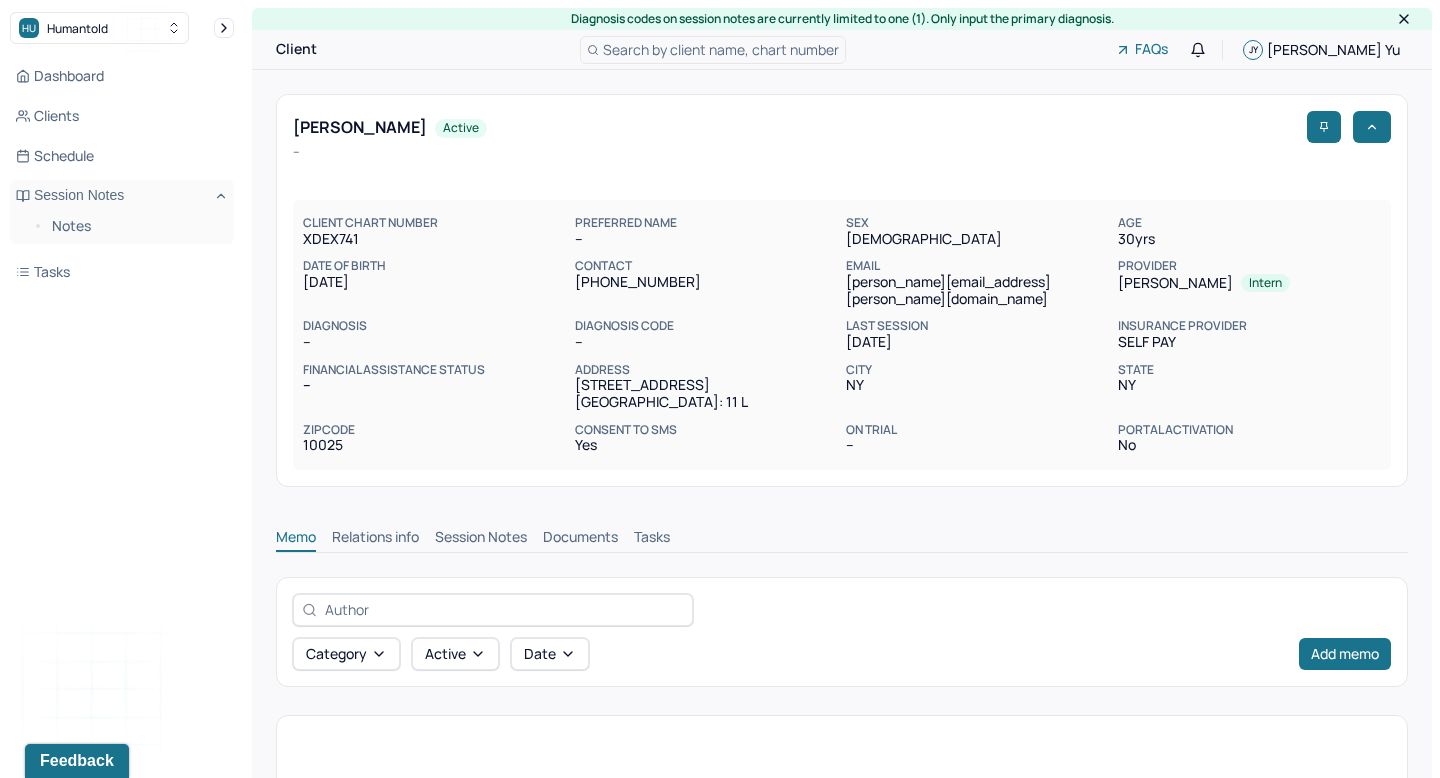 click on "Tasks" at bounding box center (652, 539) 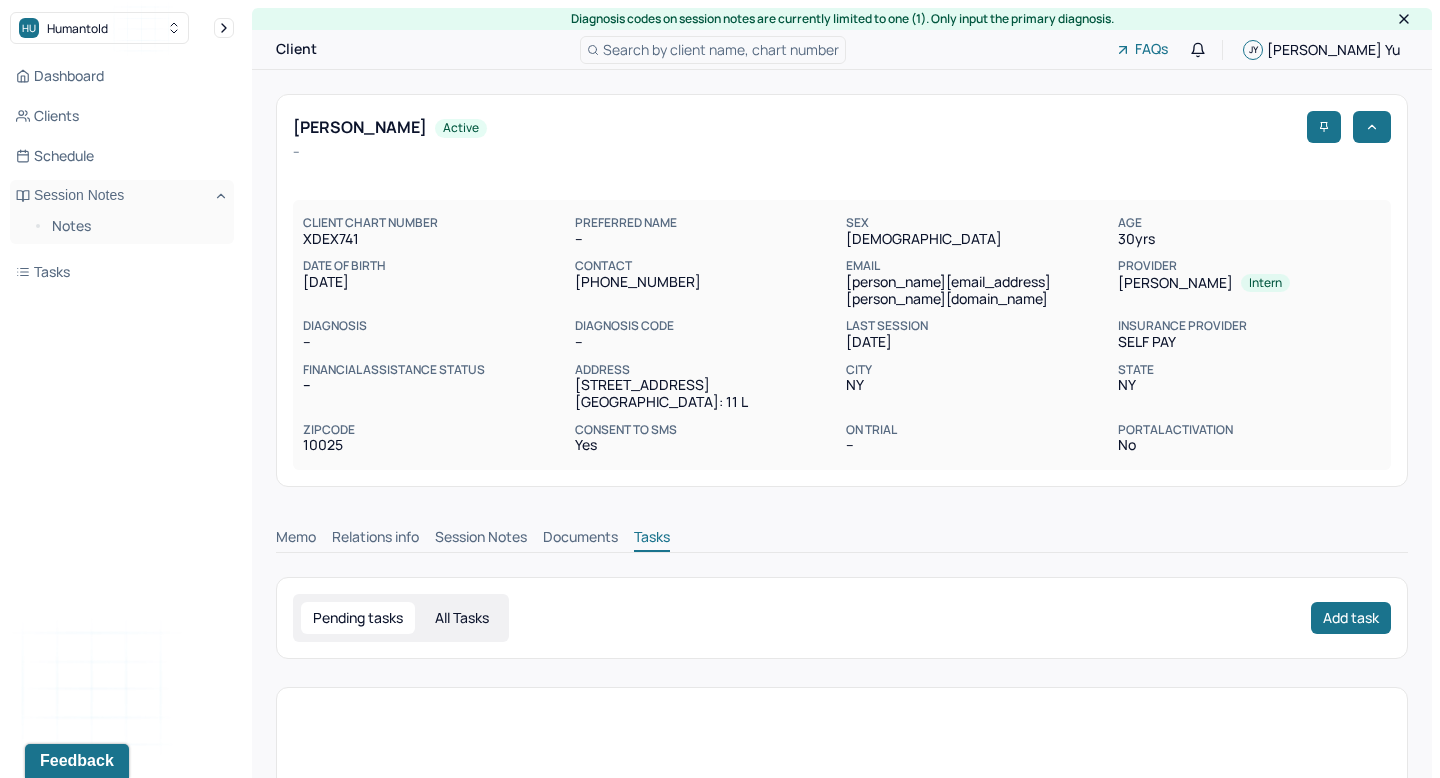 click on "Session Notes" at bounding box center [481, 539] 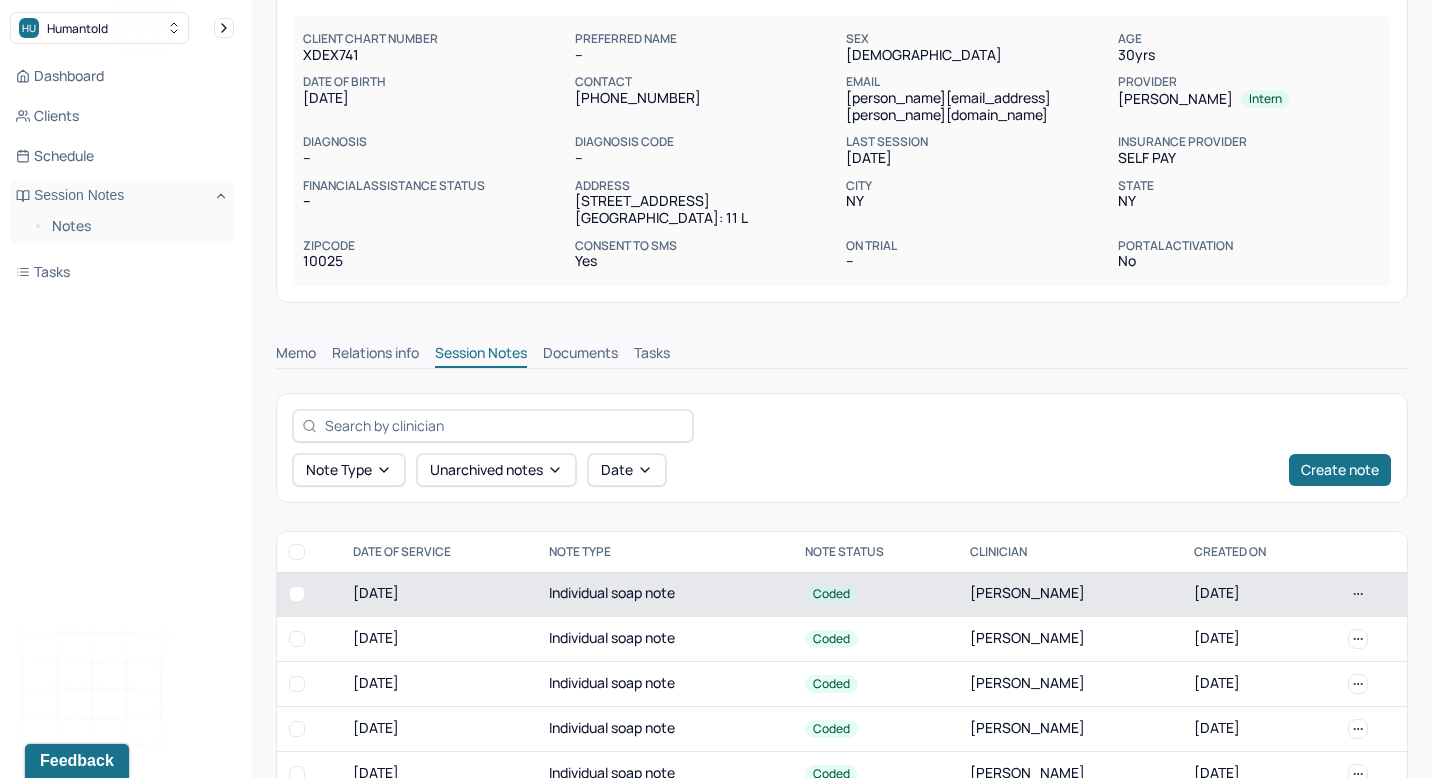 click on "Individual soap note" at bounding box center (665, 594) 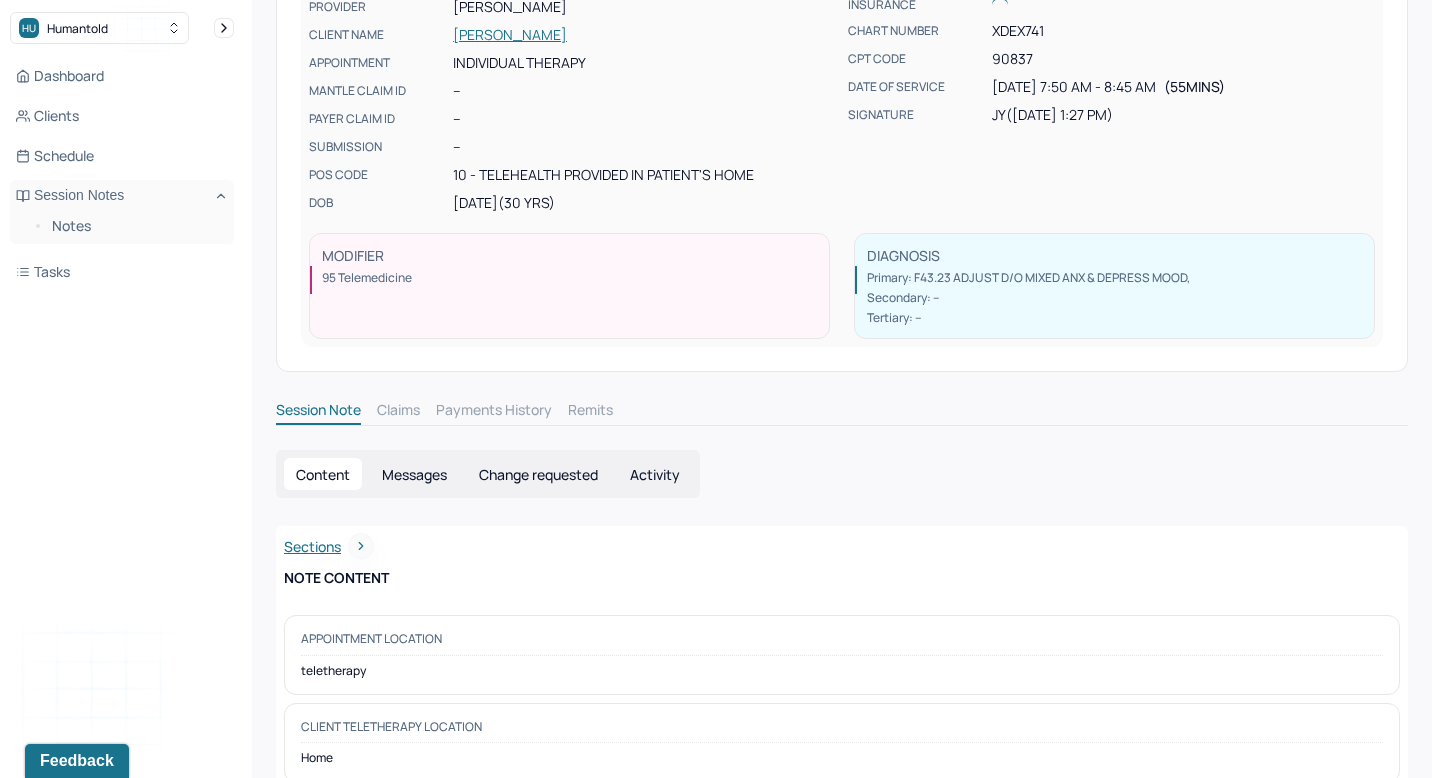 click on "Activity" at bounding box center (655, 474) 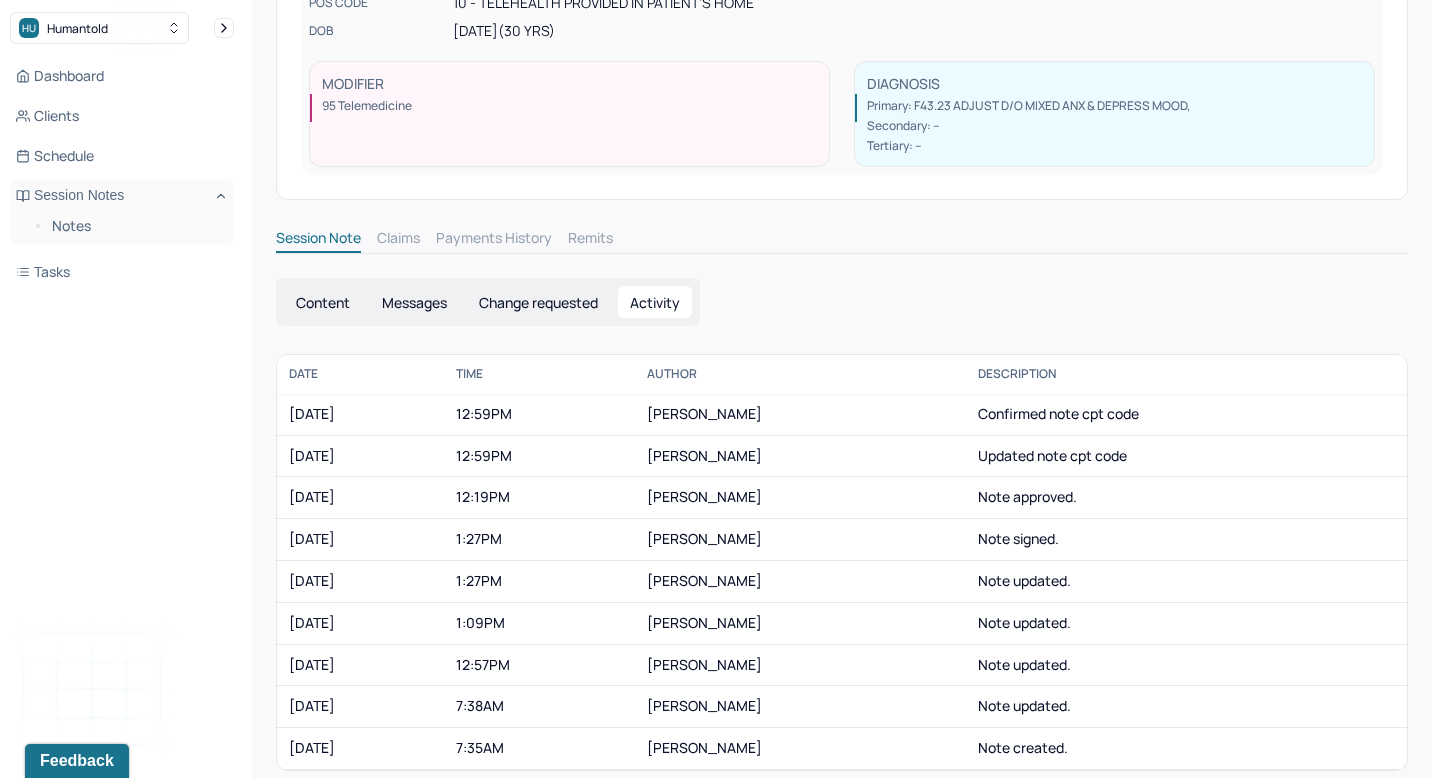 scroll, scrollTop: 357, scrollLeft: 0, axis: vertical 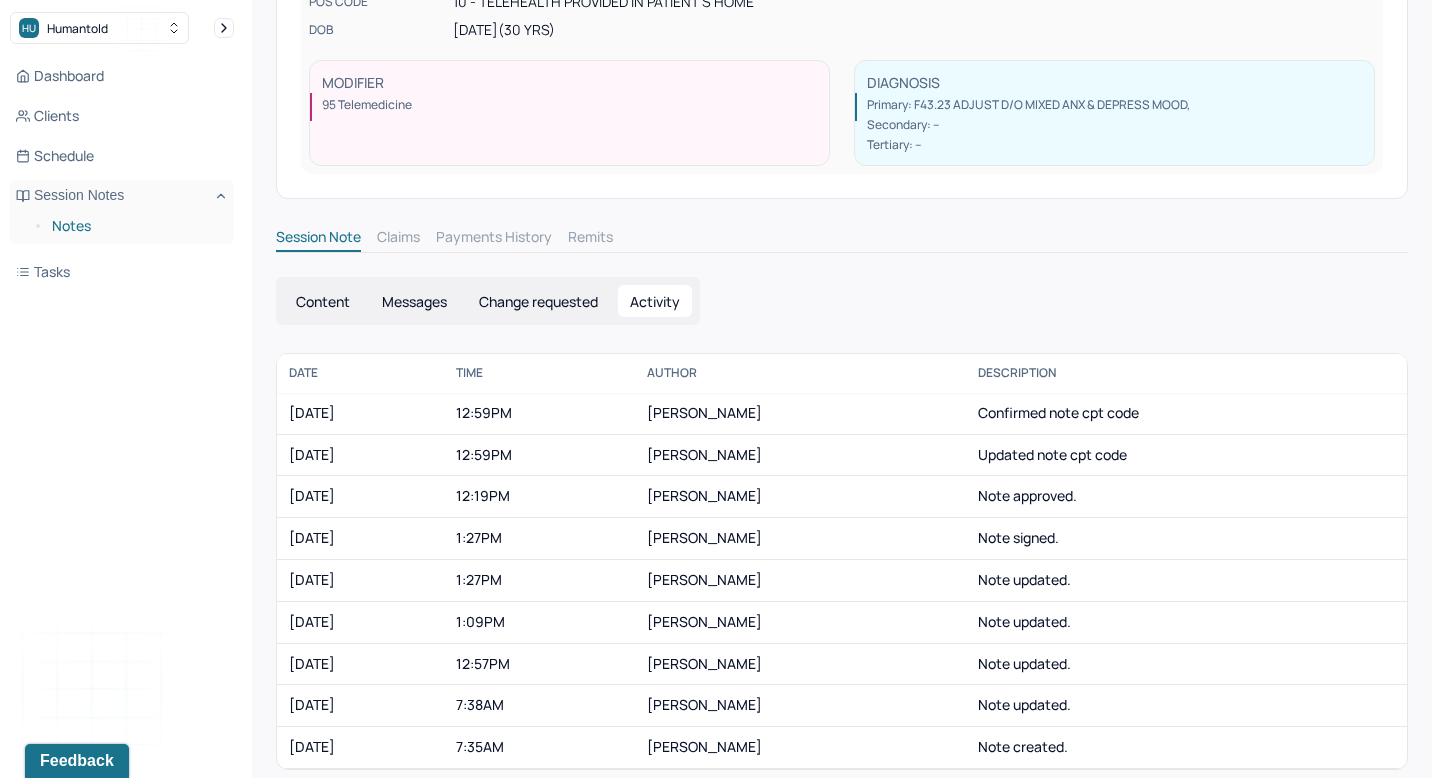 click on "Notes" at bounding box center (122, 228) 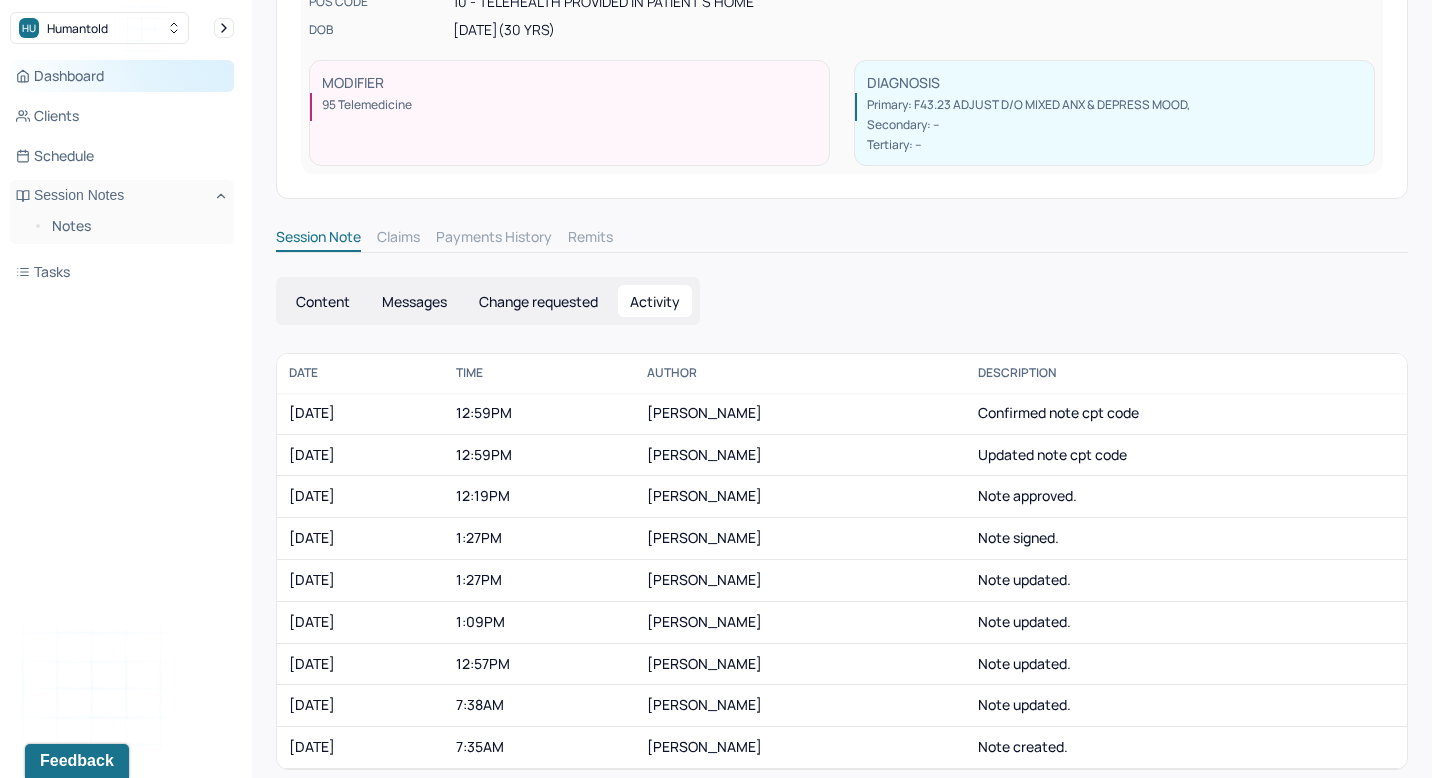 click on "Dashboard" at bounding box center (122, 76) 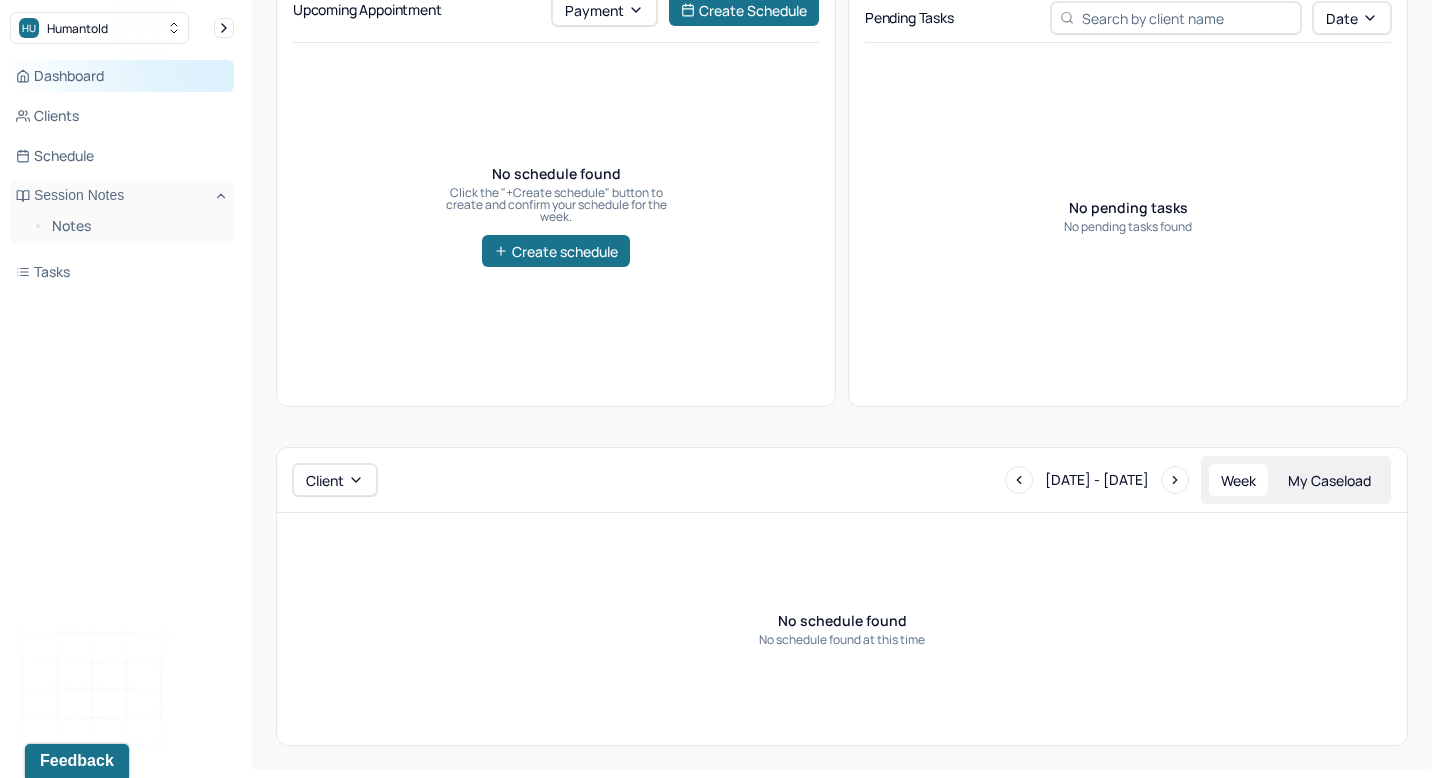 scroll, scrollTop: 186, scrollLeft: 0, axis: vertical 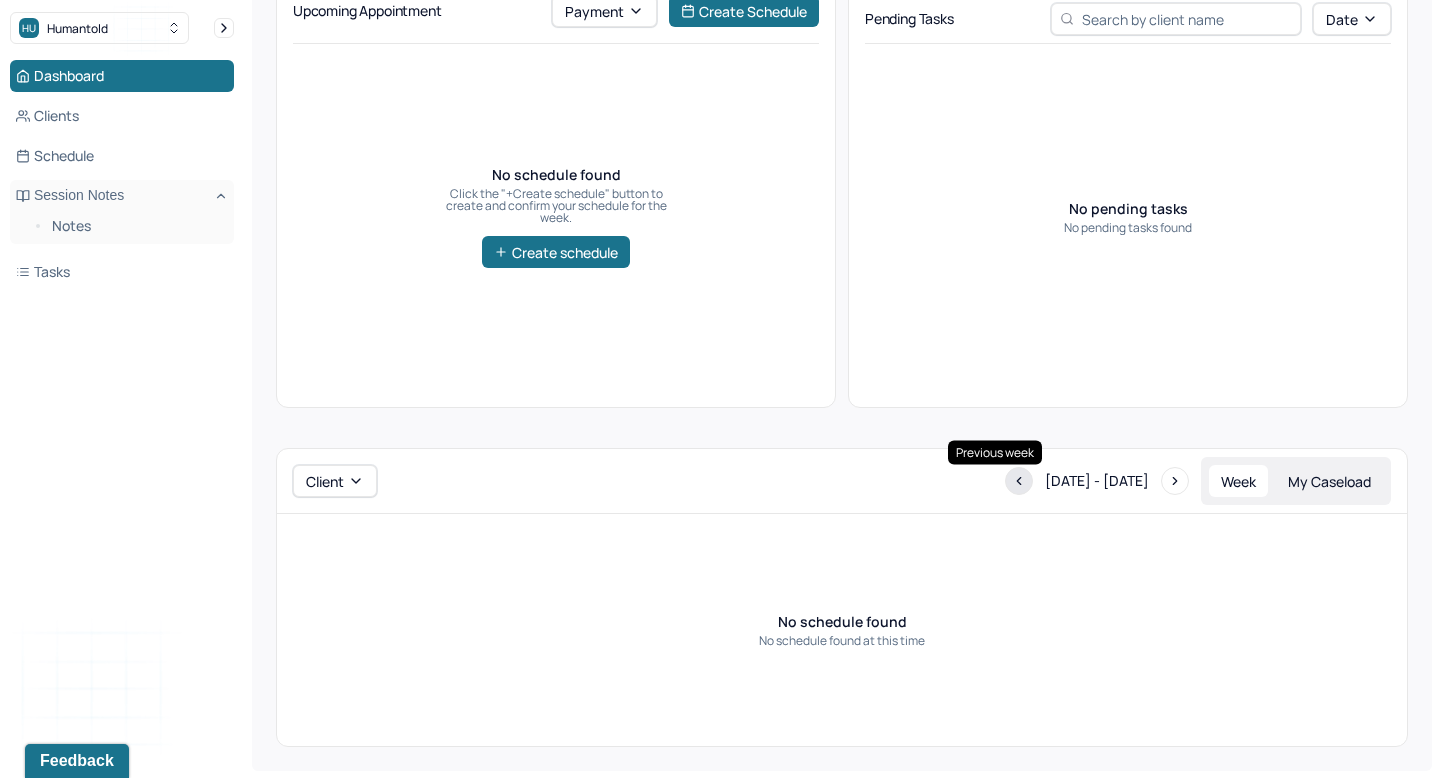 click 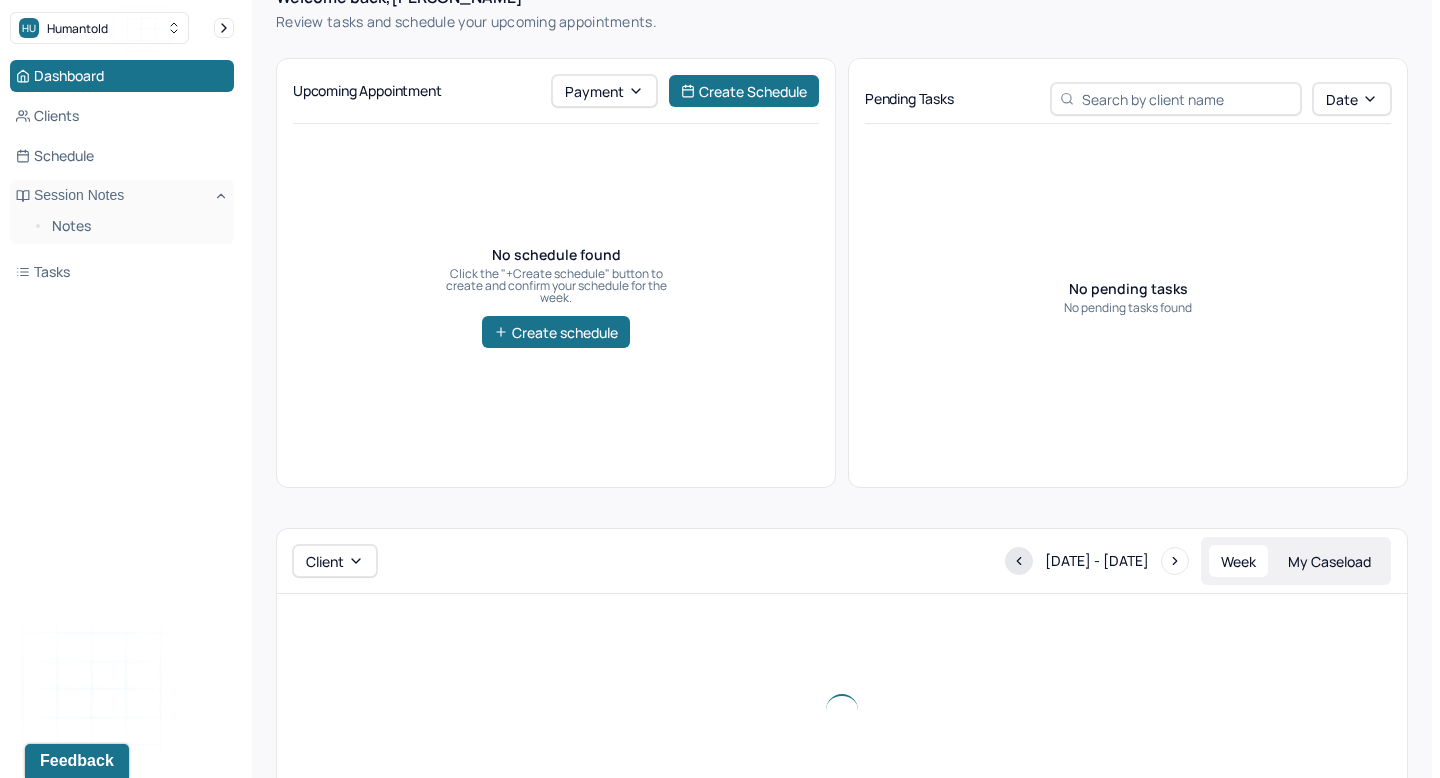 scroll, scrollTop: 186, scrollLeft: 0, axis: vertical 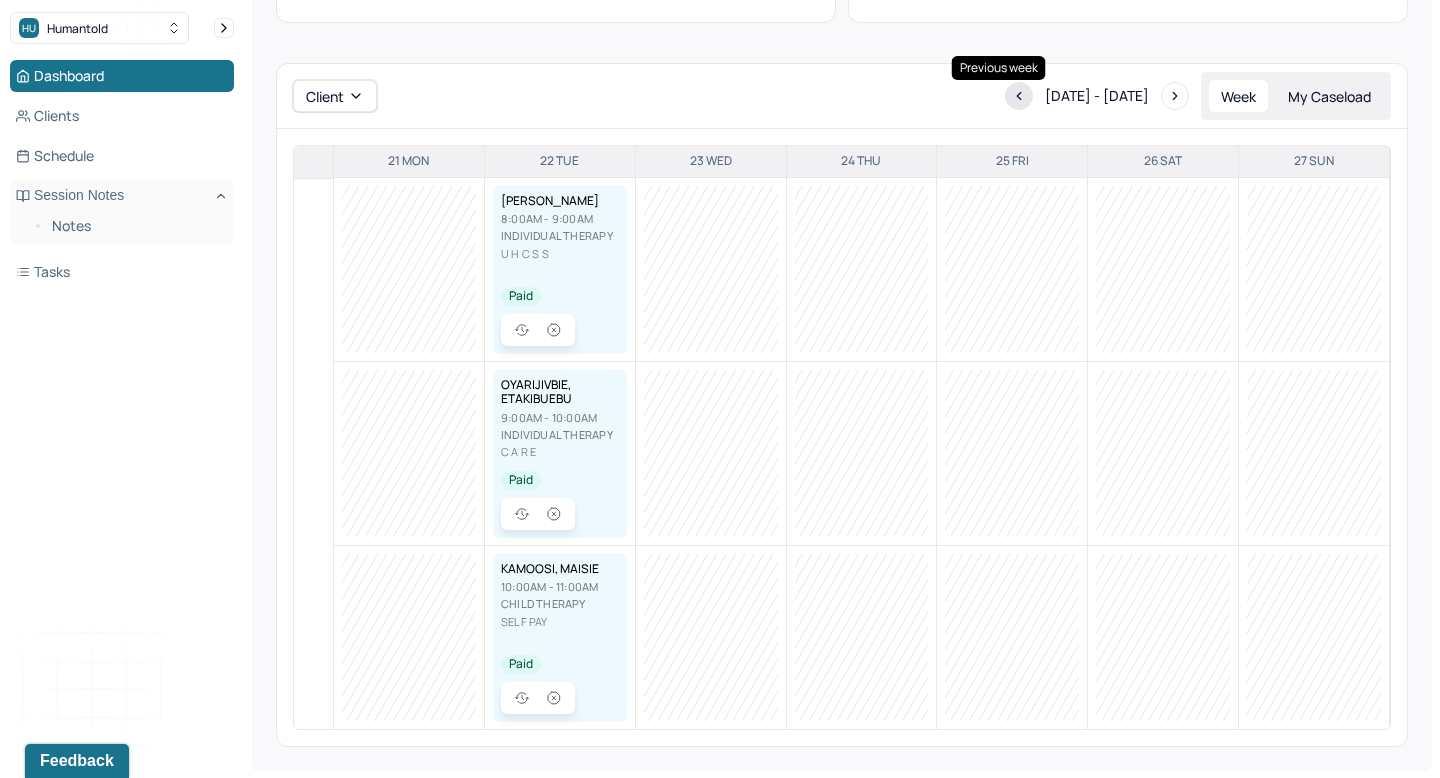click 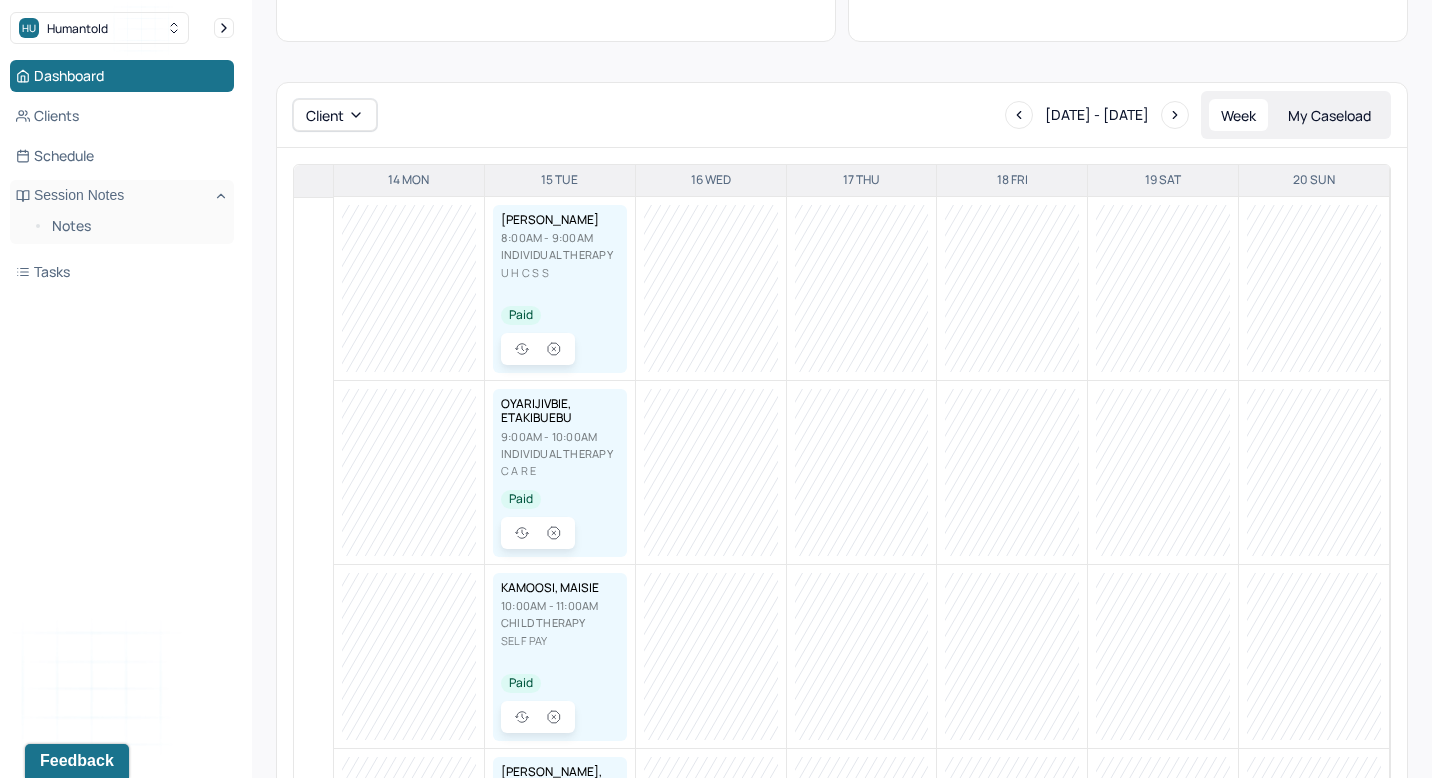 scroll, scrollTop: 527, scrollLeft: 0, axis: vertical 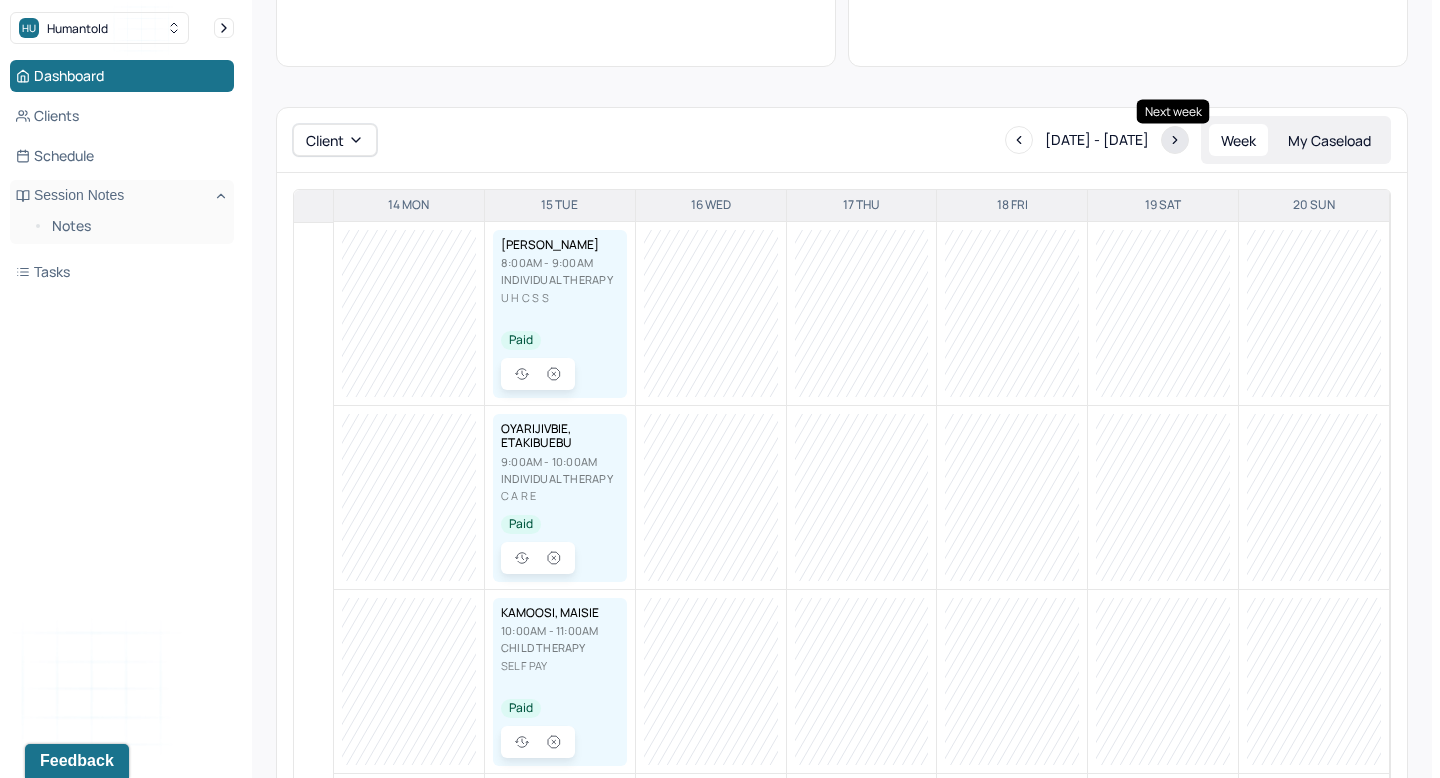 click at bounding box center [1175, 140] 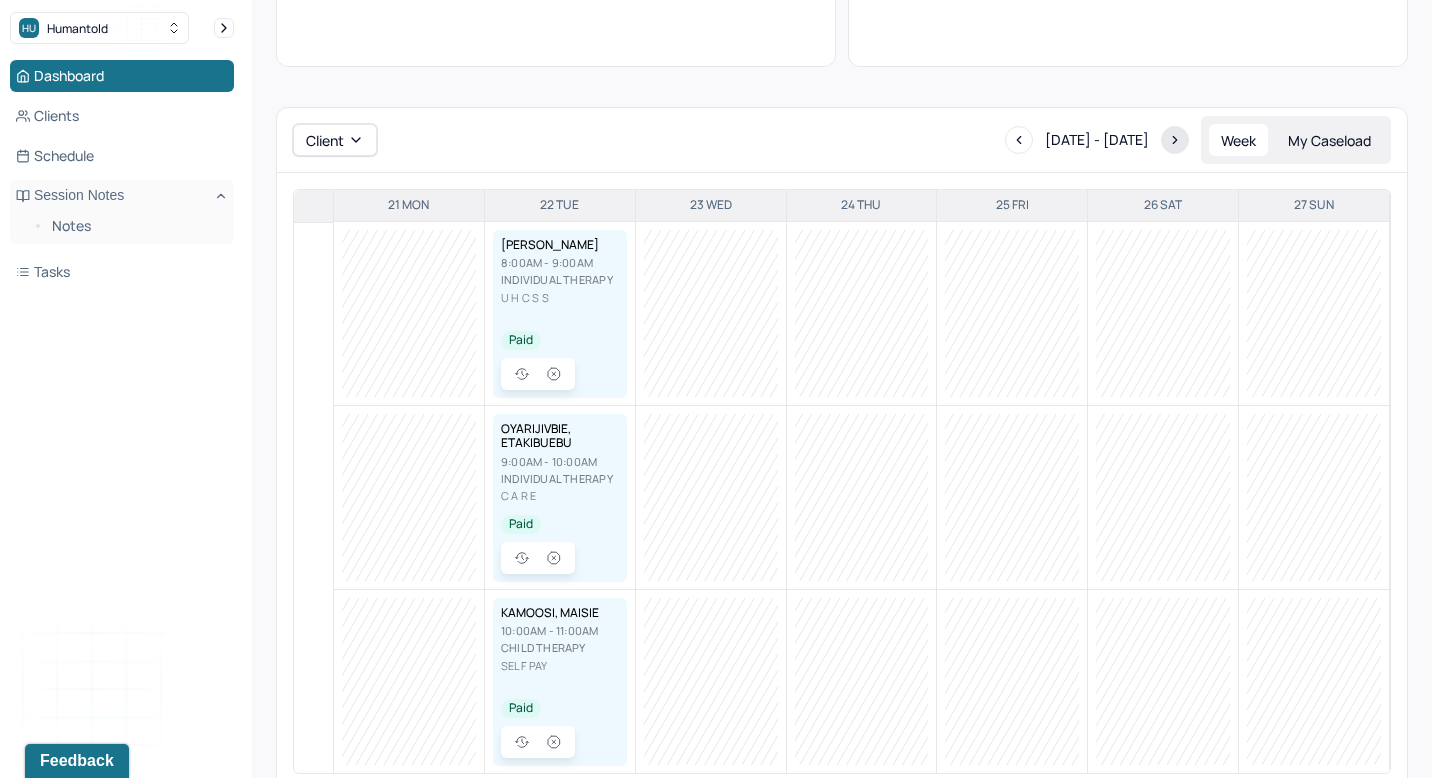 click at bounding box center (1175, 140) 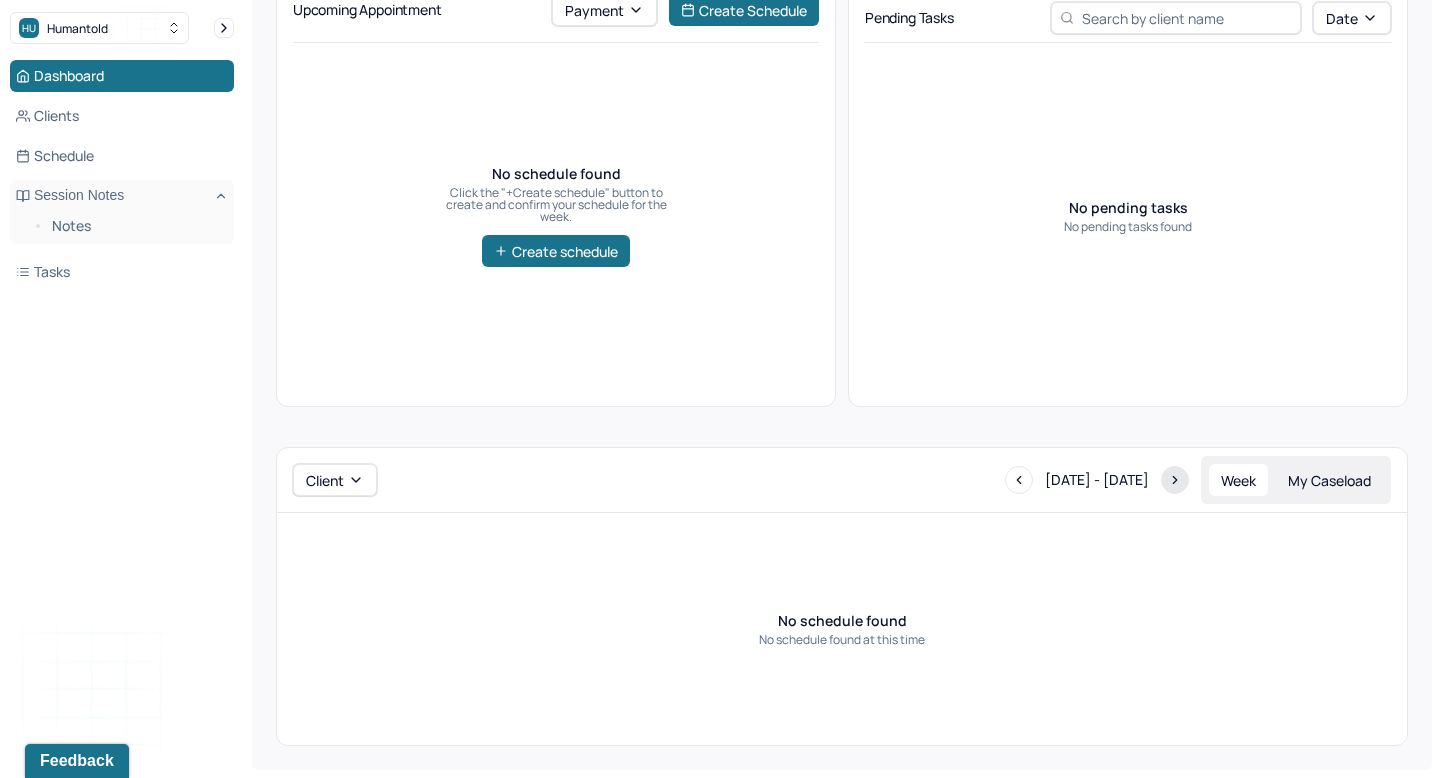 scroll, scrollTop: 186, scrollLeft: 0, axis: vertical 